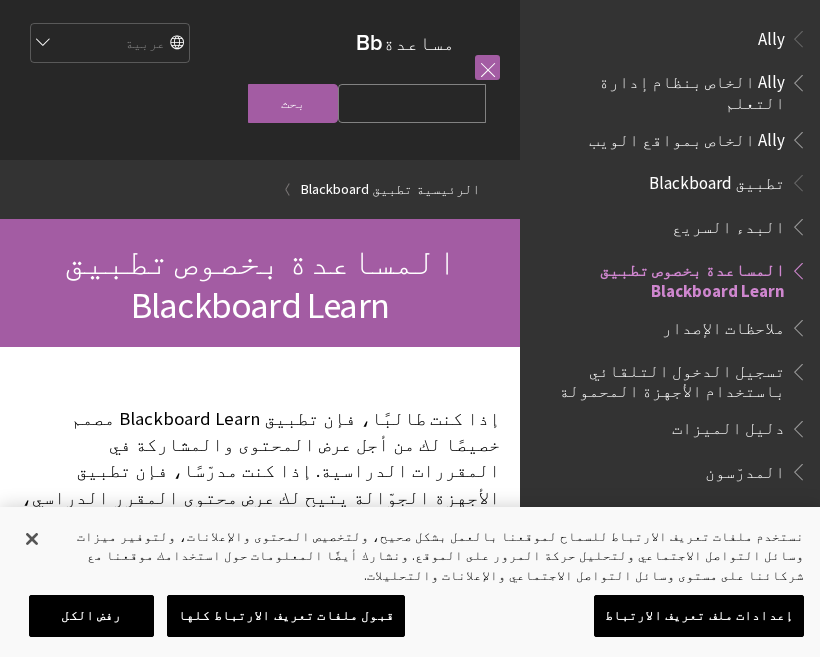 scroll, scrollTop: 0, scrollLeft: 0, axis: both 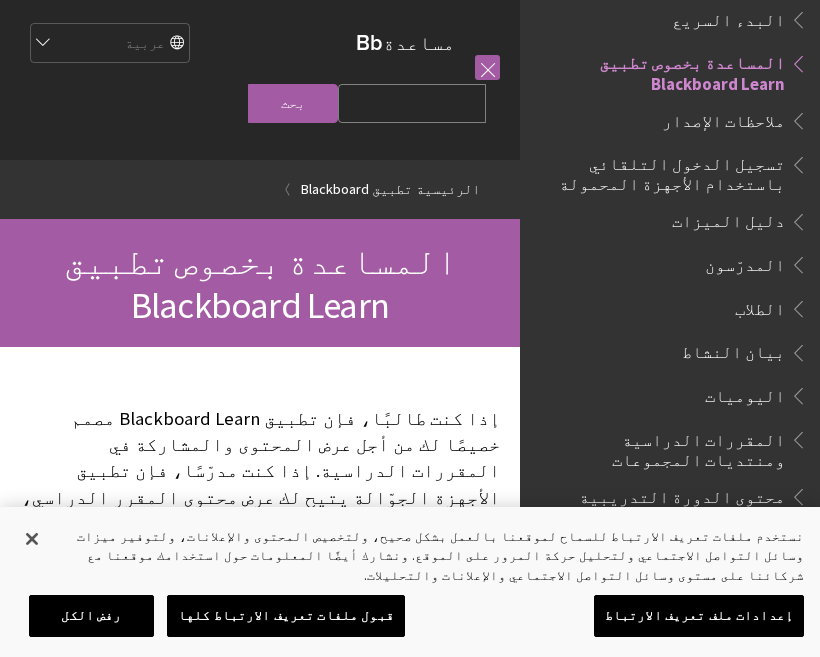 click on "تسجيل الدخول التلقائي باستخدام الأجهزة المحمولة" at bounding box center [664, 171] 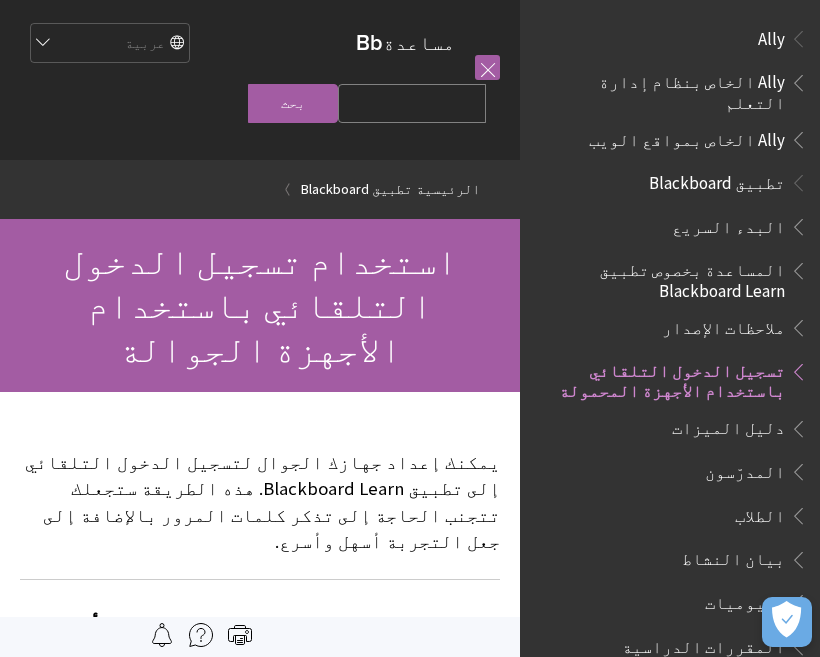 scroll, scrollTop: 0, scrollLeft: 0, axis: both 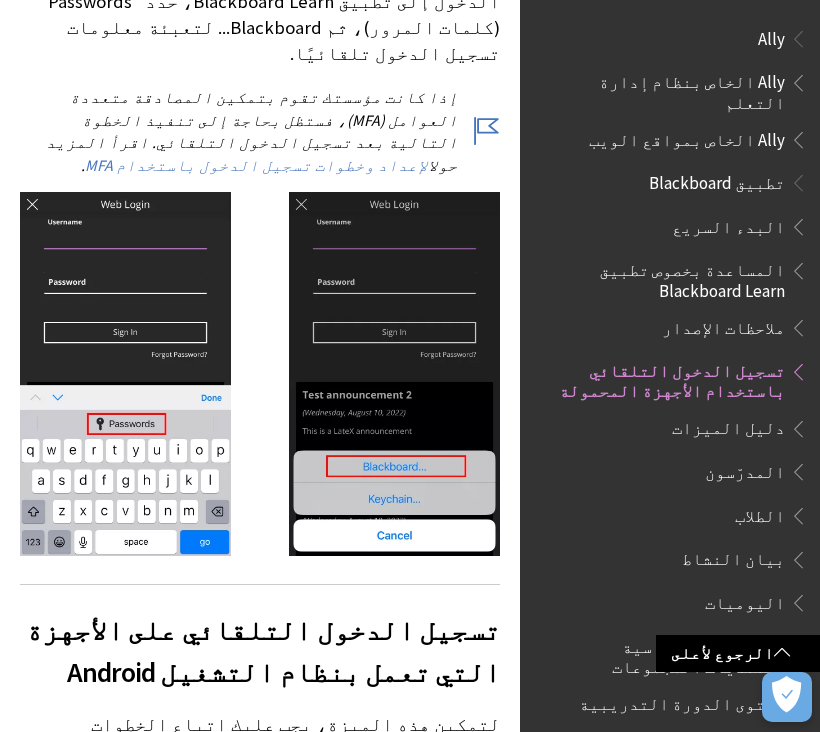 click at bounding box center (260, 374) 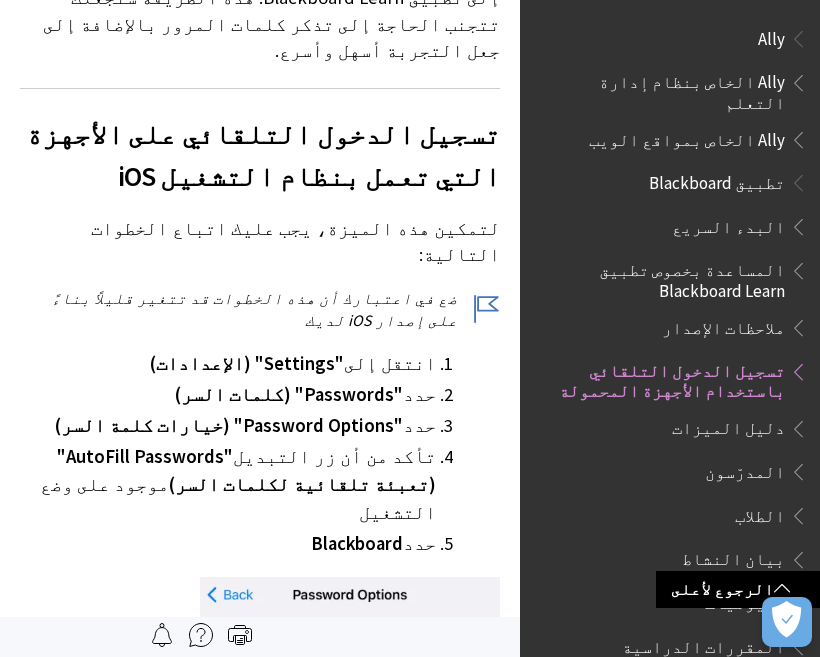 scroll, scrollTop: 476, scrollLeft: 0, axis: vertical 